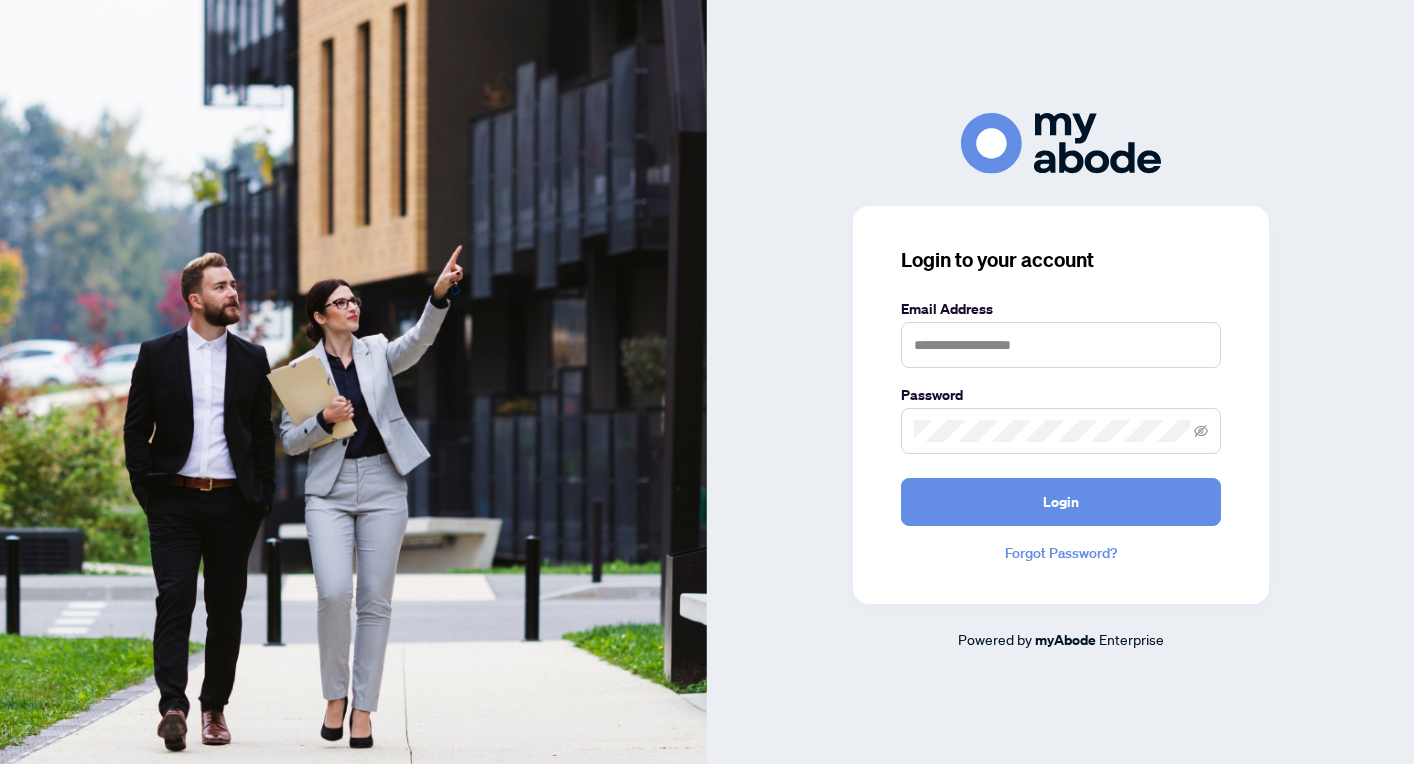 scroll, scrollTop: 0, scrollLeft: 0, axis: both 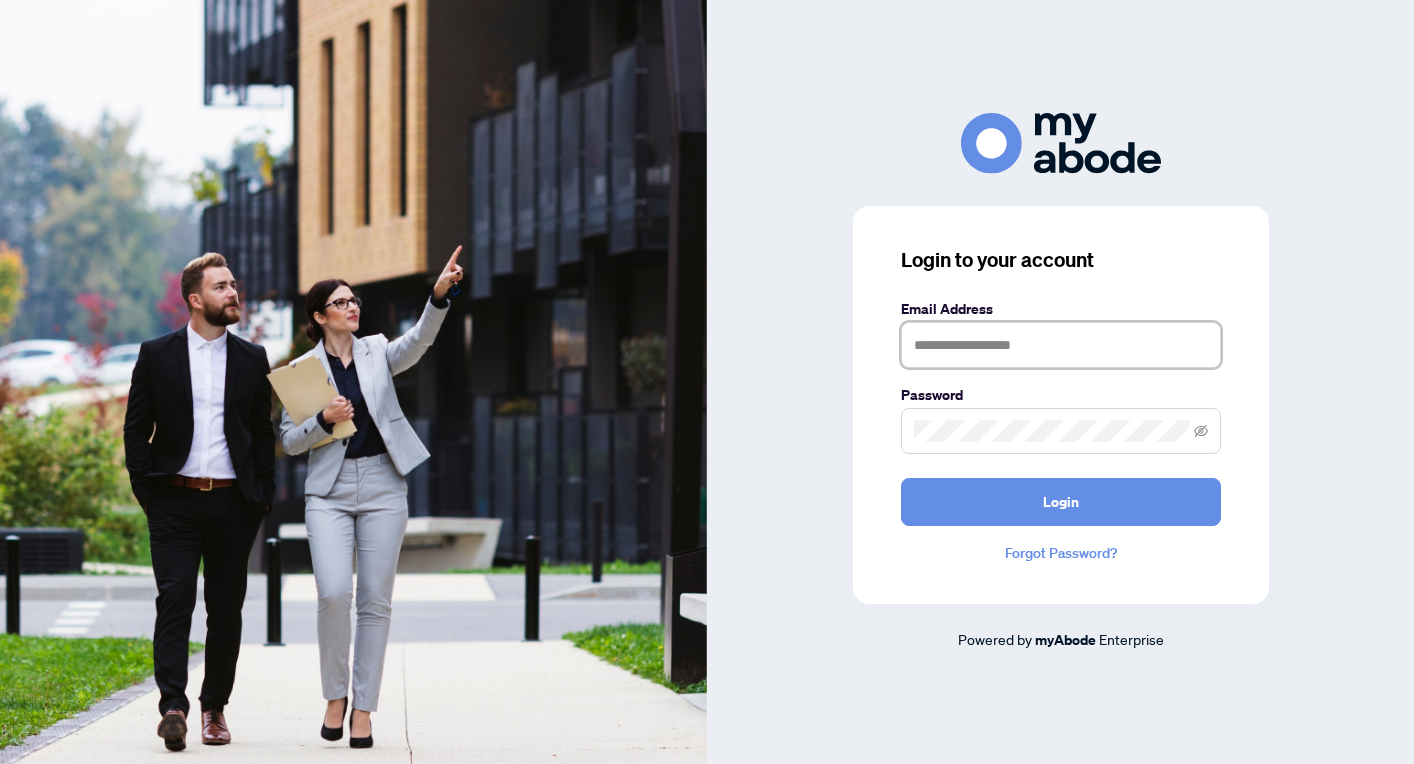 click at bounding box center [1061, 345] 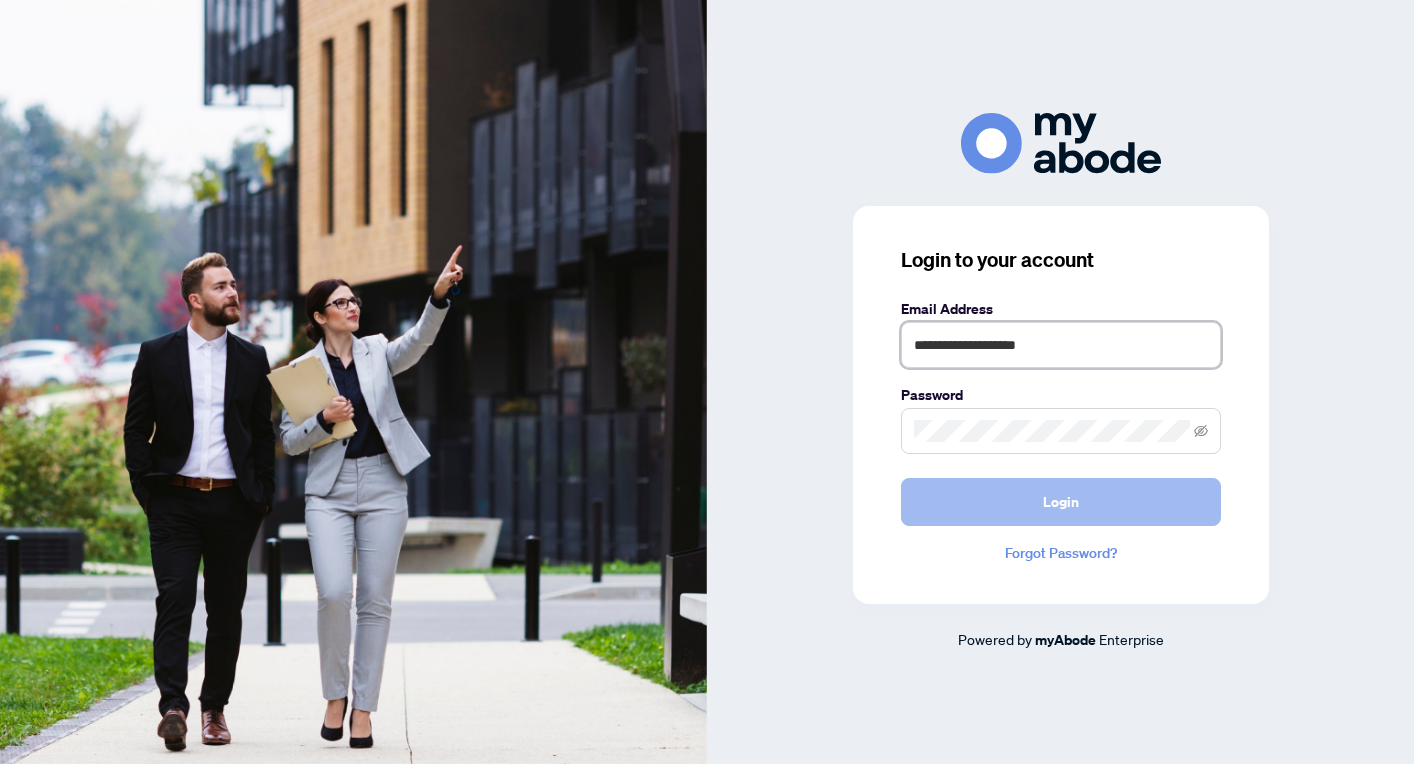 type on "**********" 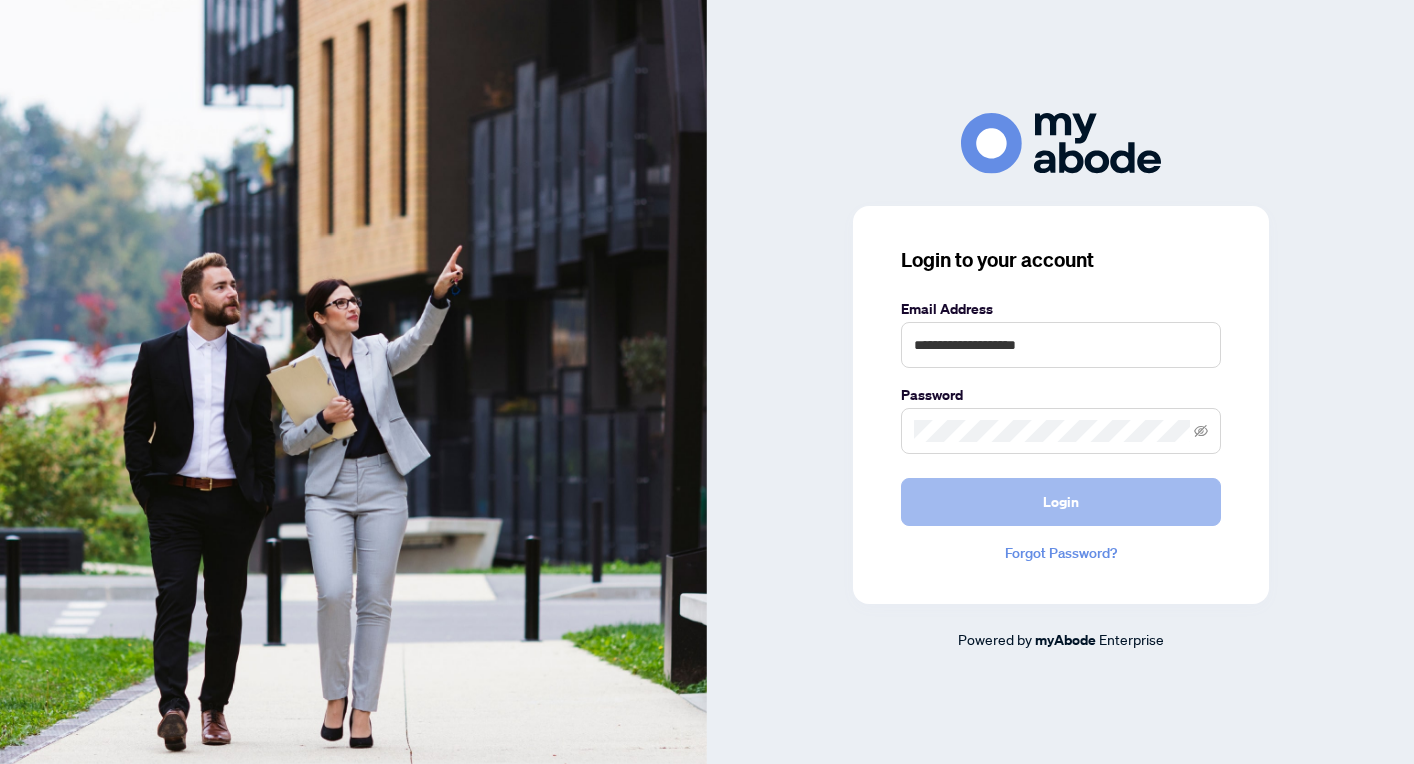 click on "Login" at bounding box center [1061, 502] 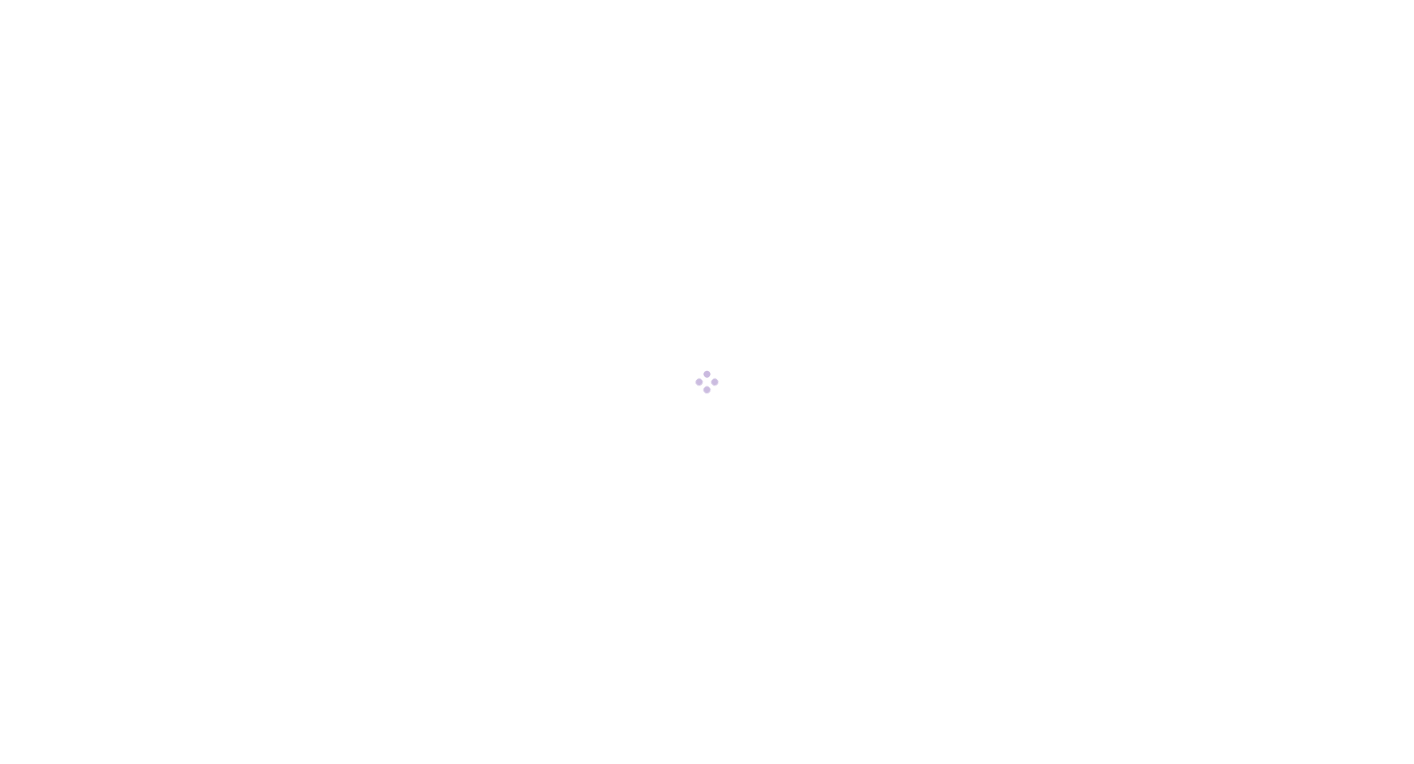 scroll, scrollTop: 0, scrollLeft: 0, axis: both 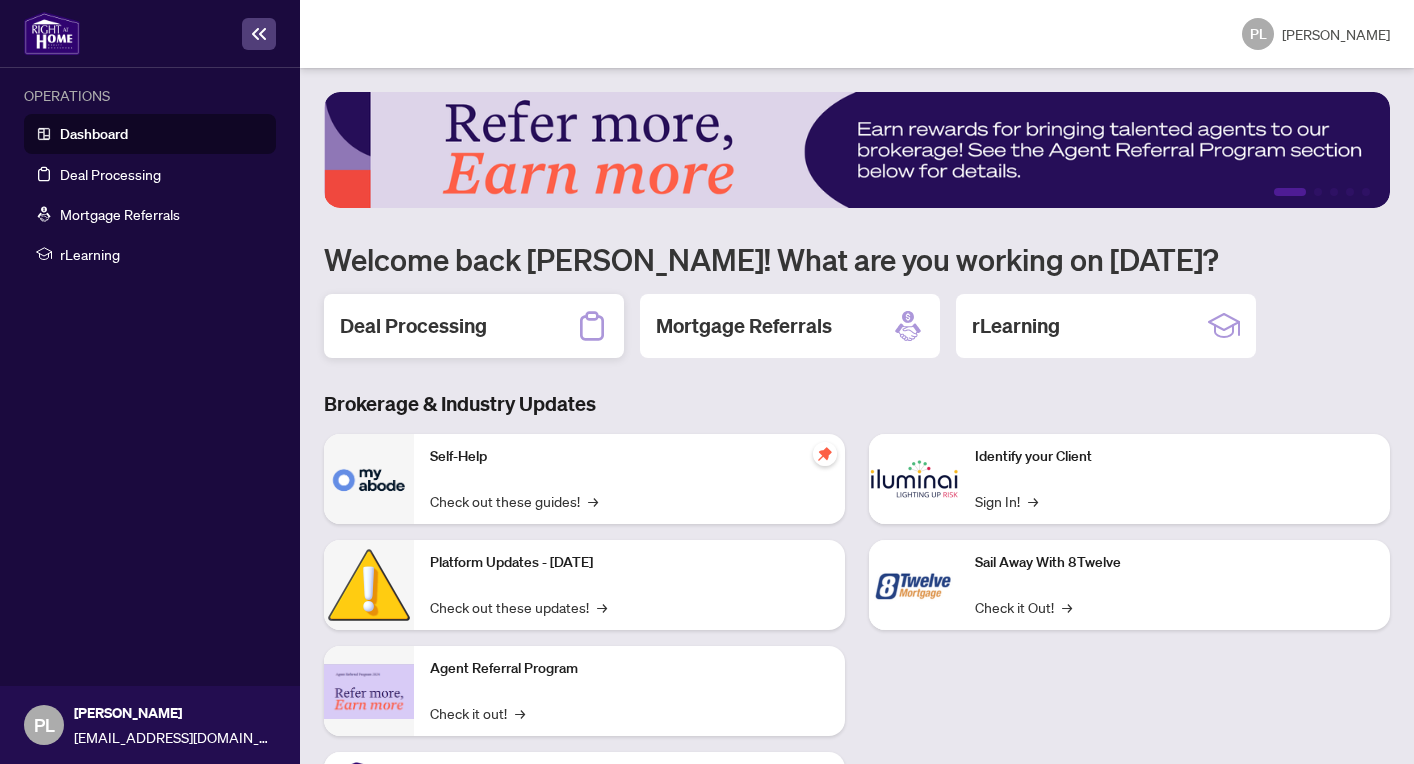 click on "Deal Processing" at bounding box center [413, 326] 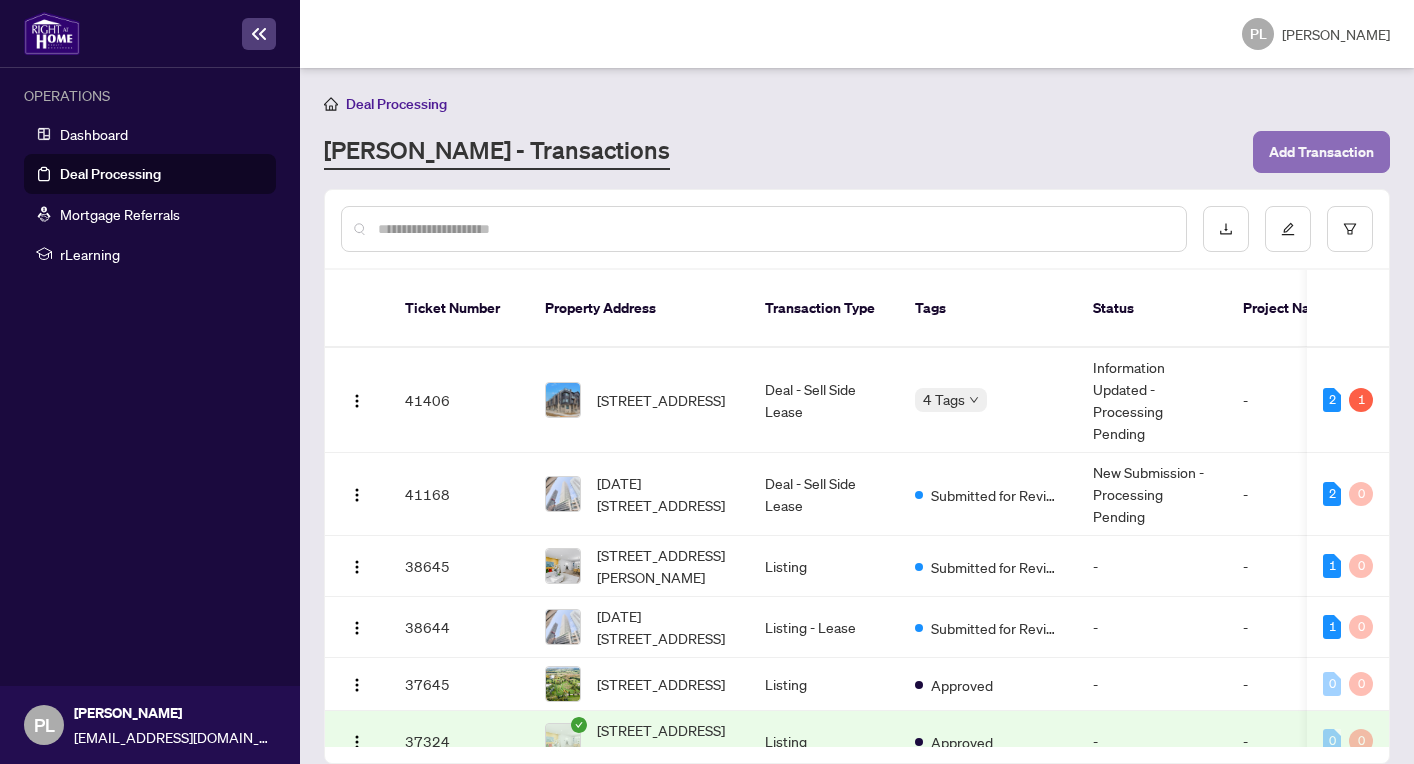 click on "Add Transaction" at bounding box center (1321, 152) 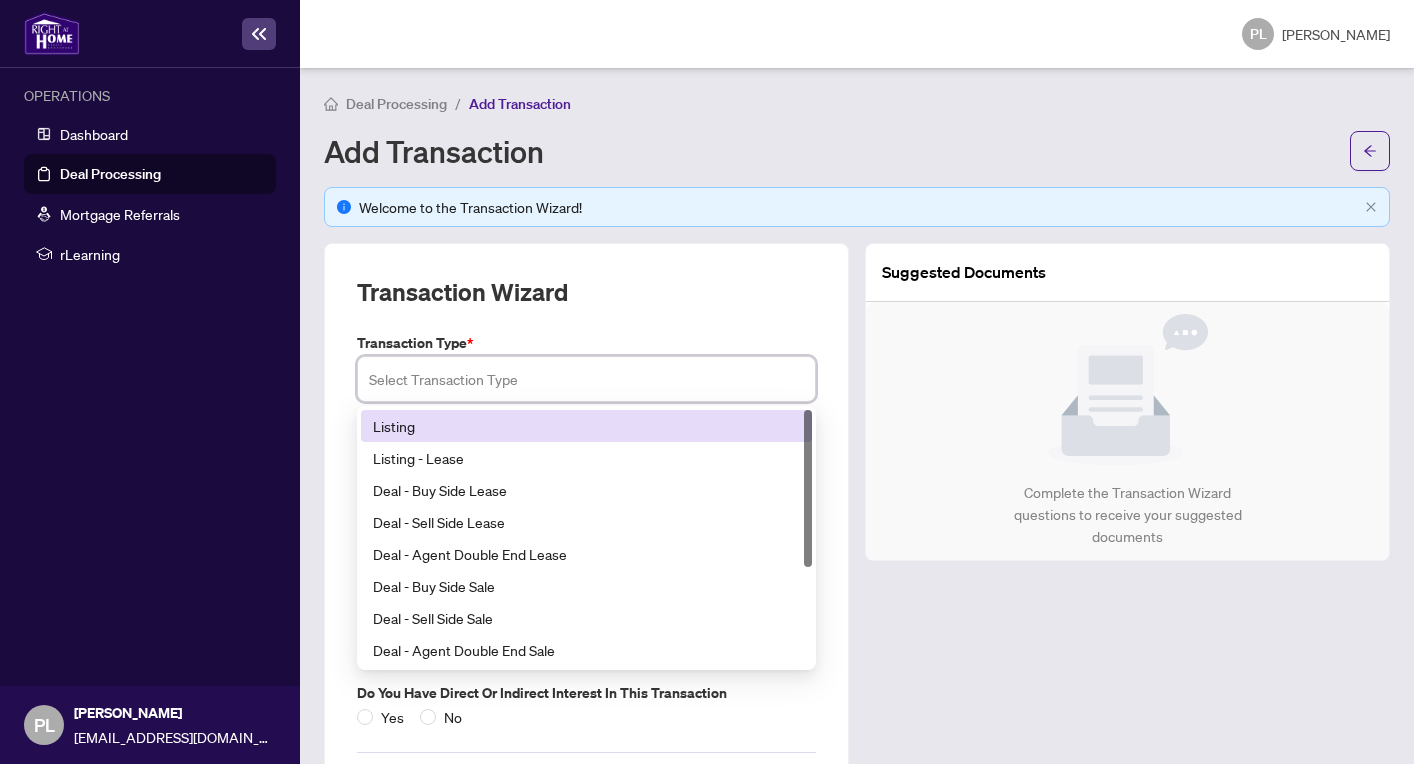 click at bounding box center [586, 379] 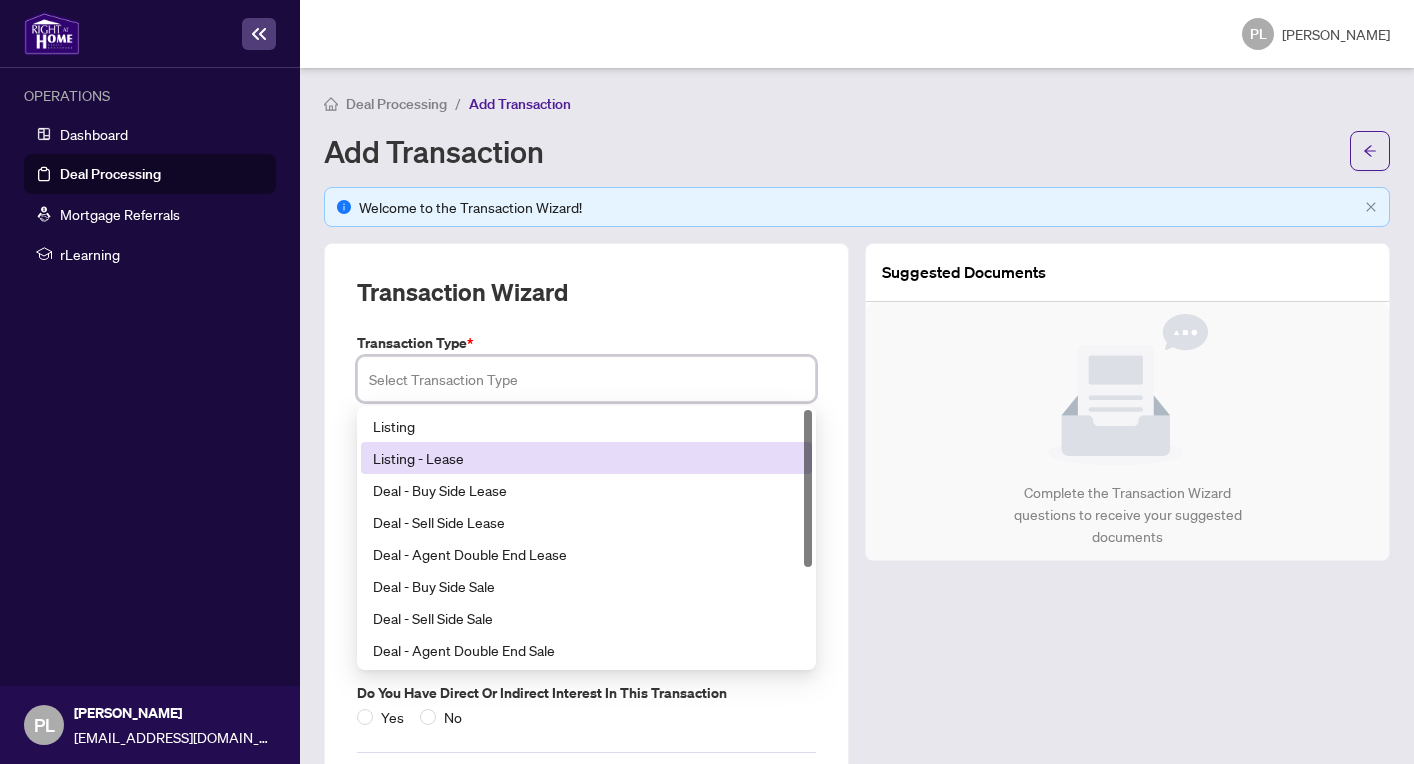 click on "Listing - Lease" at bounding box center (586, 458) 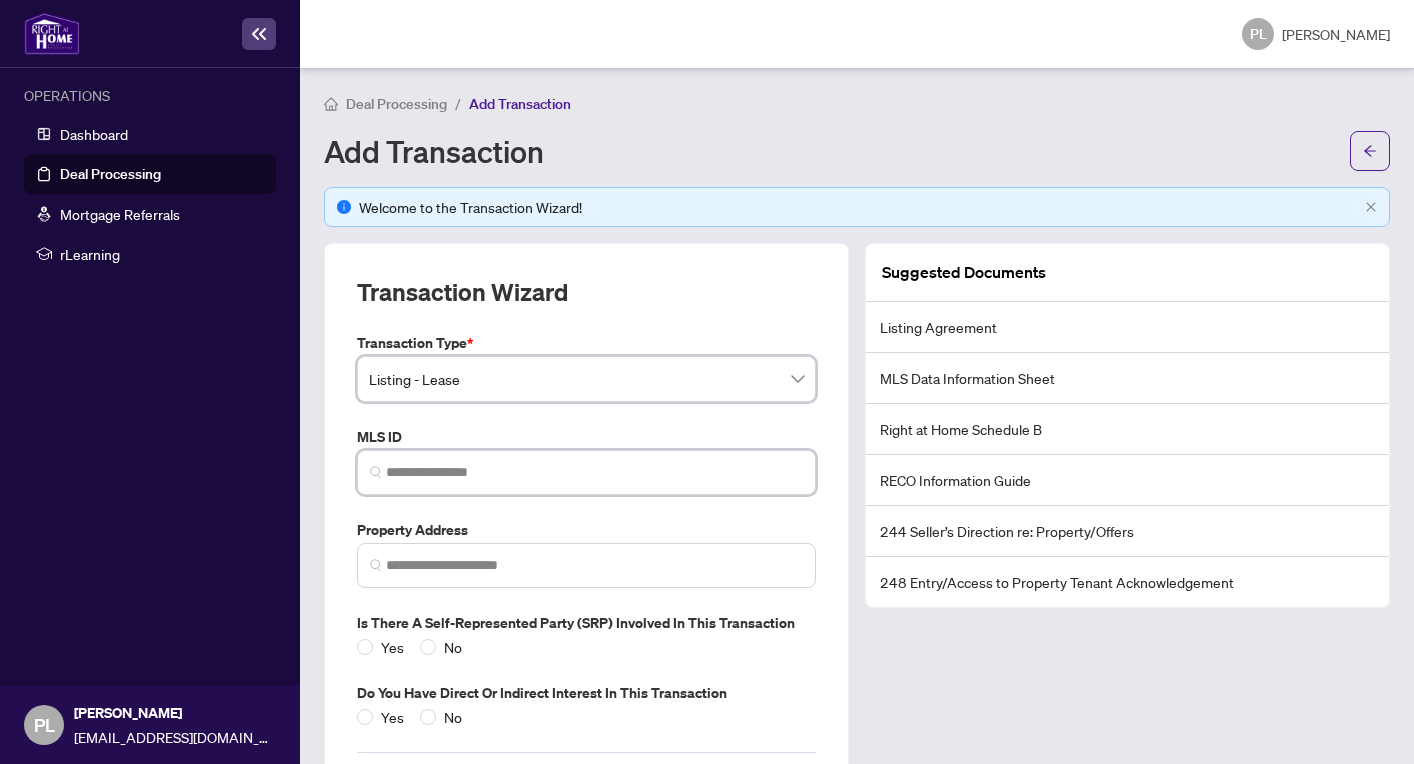 click at bounding box center (594, 472) 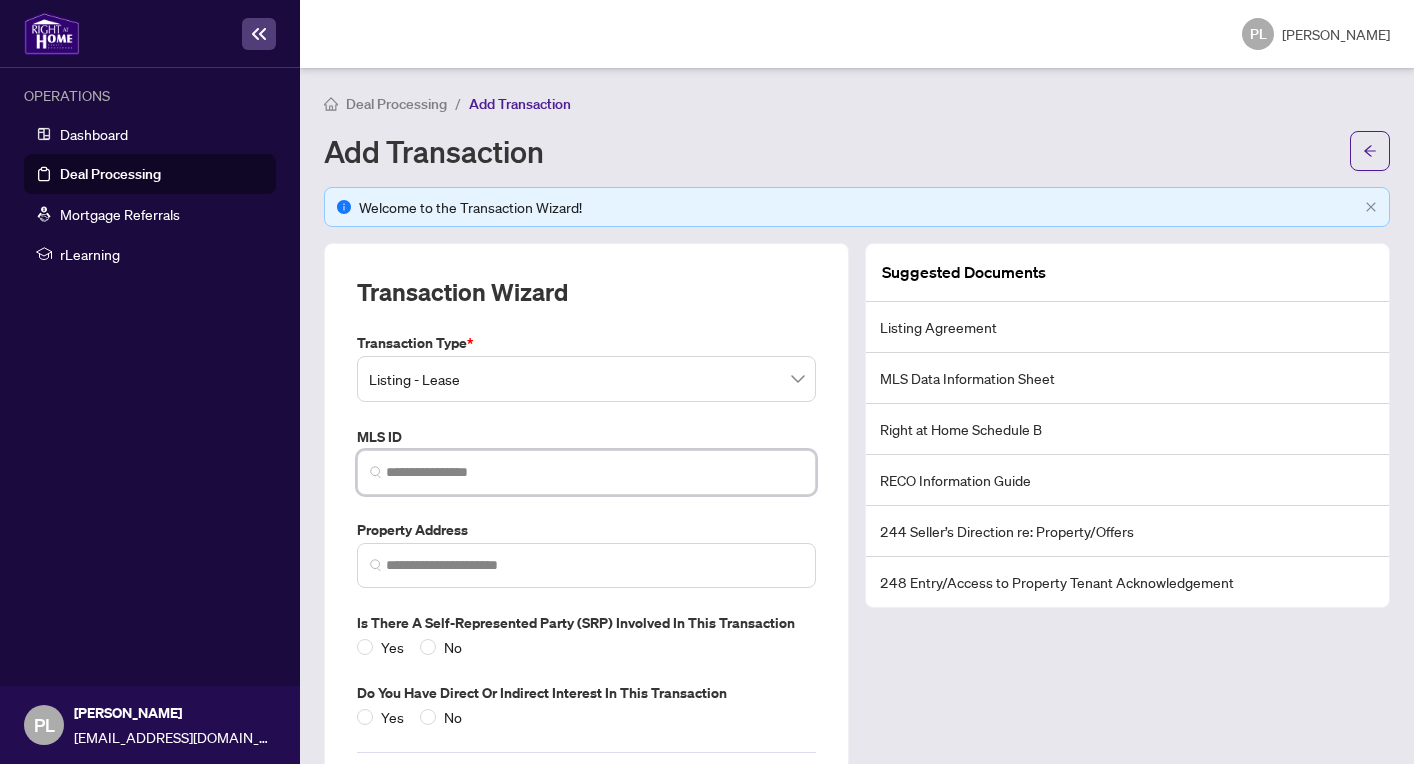 paste on "*********" 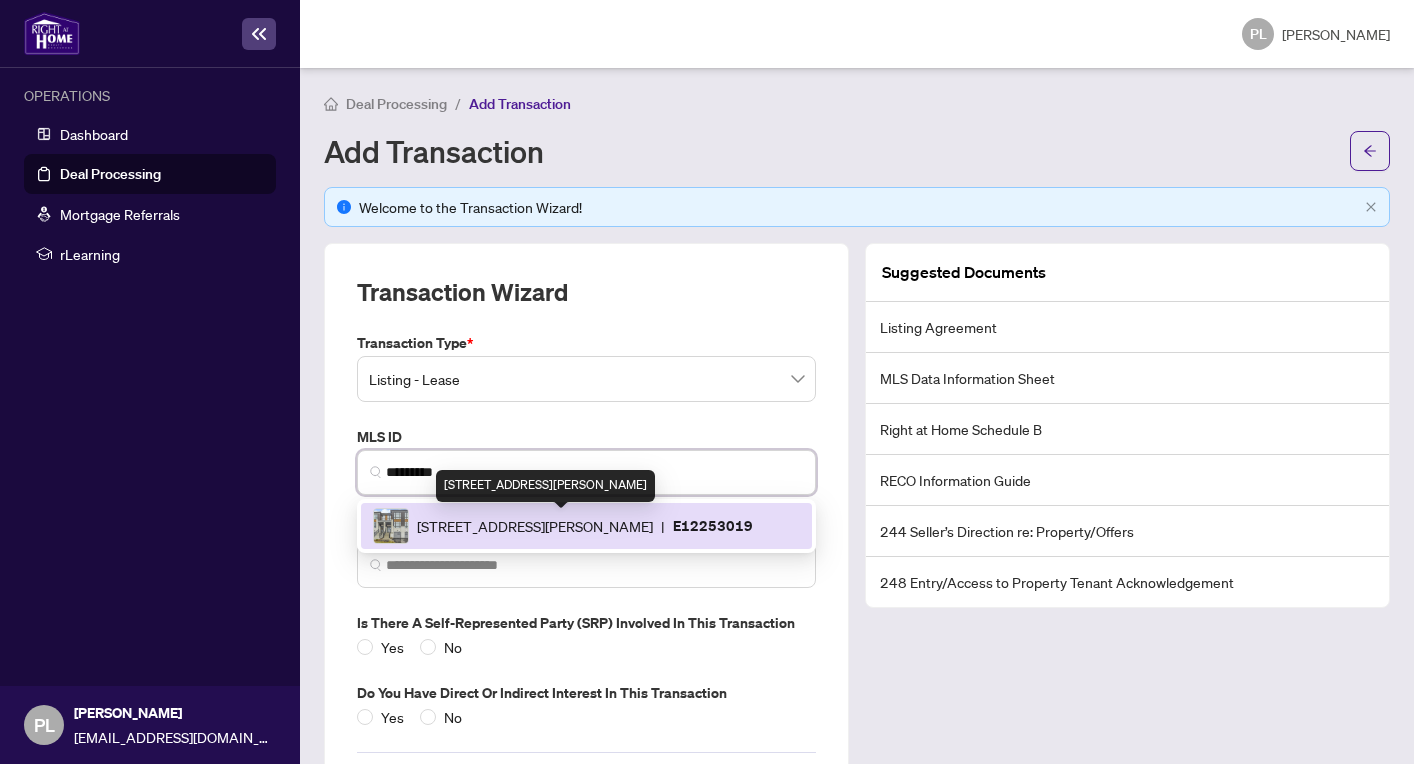 click on "[STREET_ADDRESS][PERSON_NAME]" at bounding box center (535, 526) 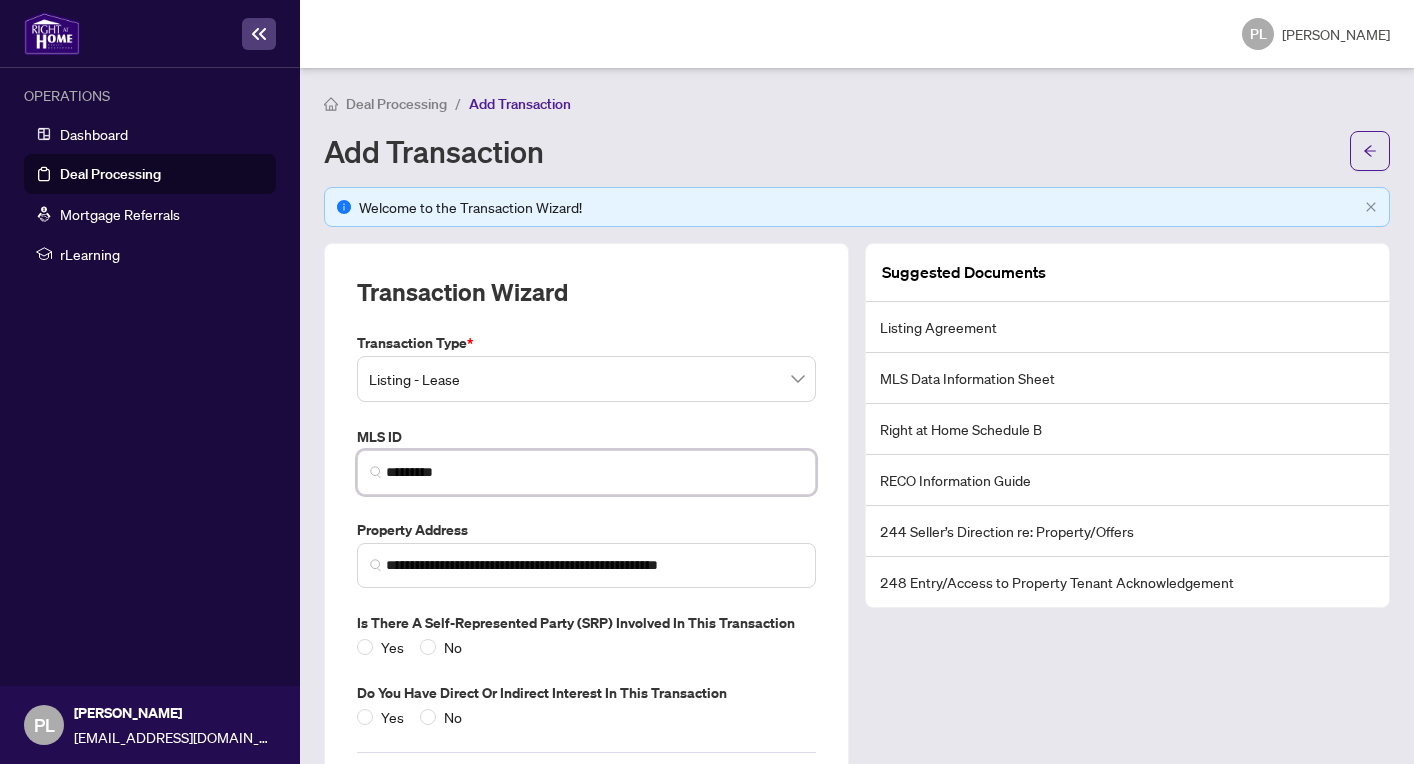 scroll, scrollTop: 111, scrollLeft: 0, axis: vertical 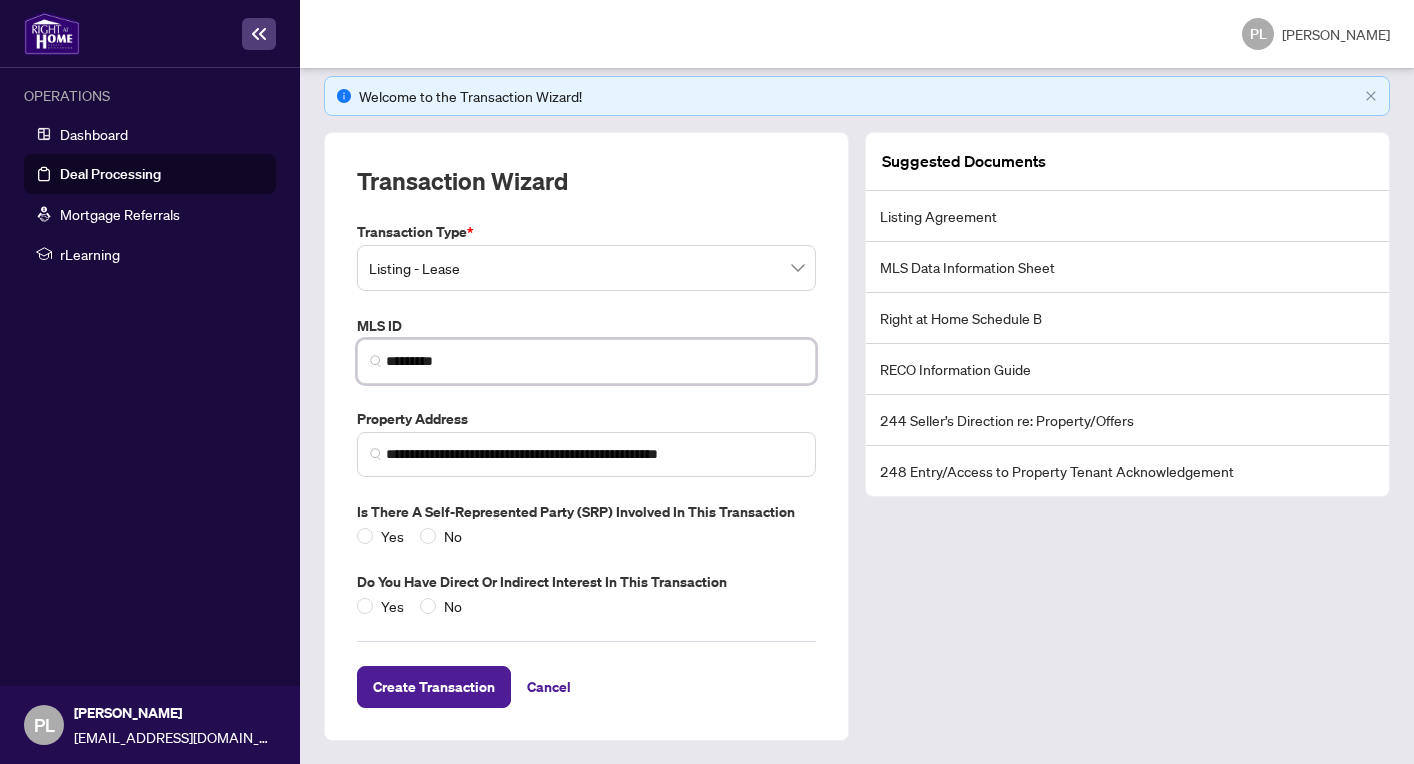 type on "*********" 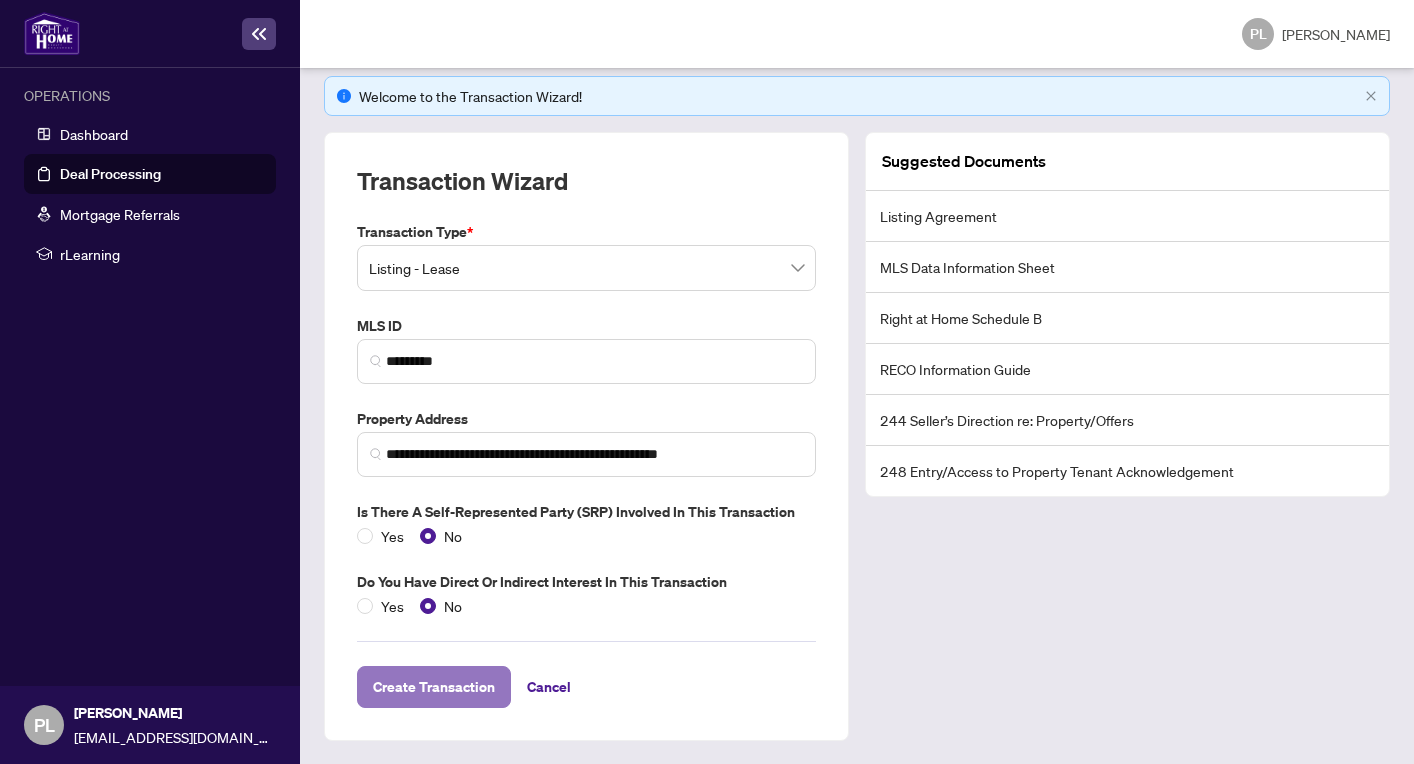 click on "Create Transaction" at bounding box center [434, 687] 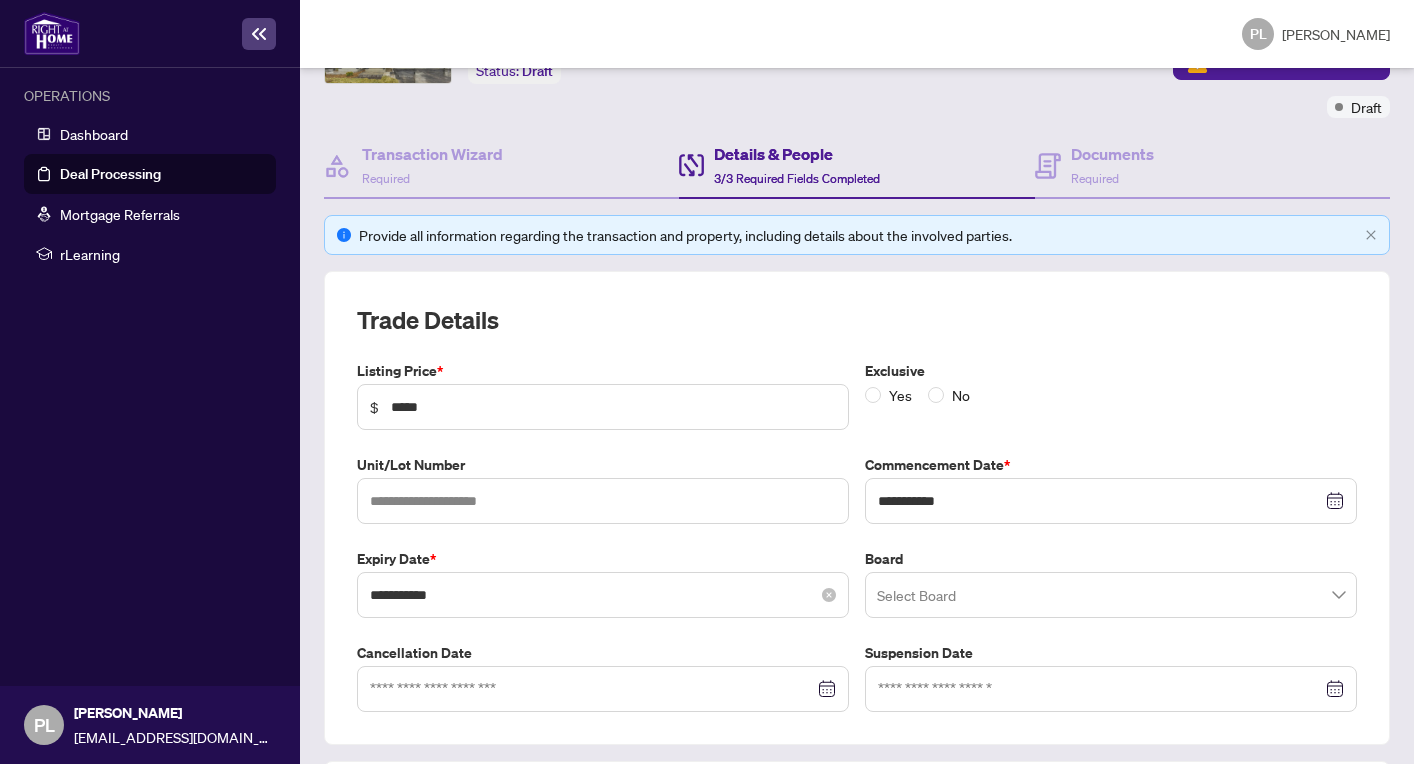 scroll, scrollTop: 188, scrollLeft: 0, axis: vertical 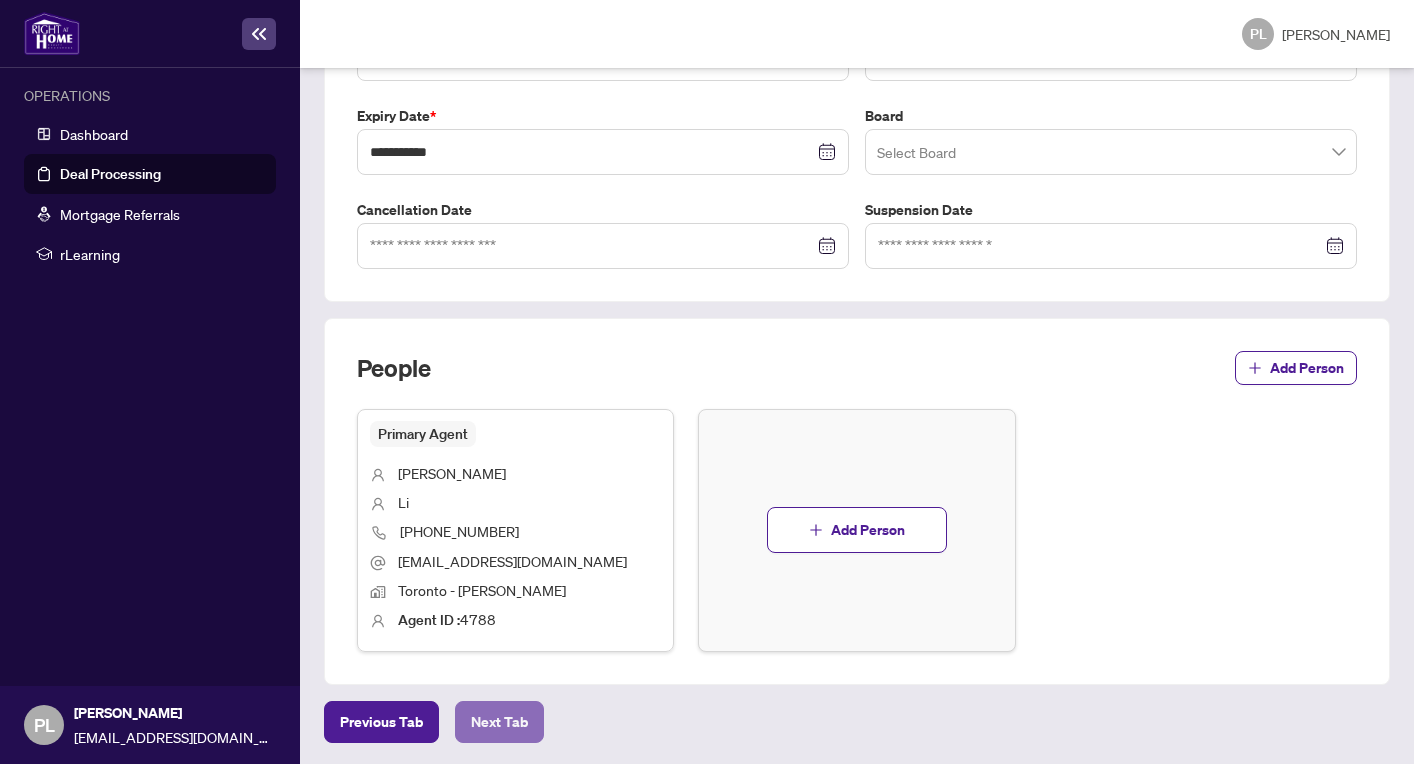 click on "Next Tab" at bounding box center (499, 722) 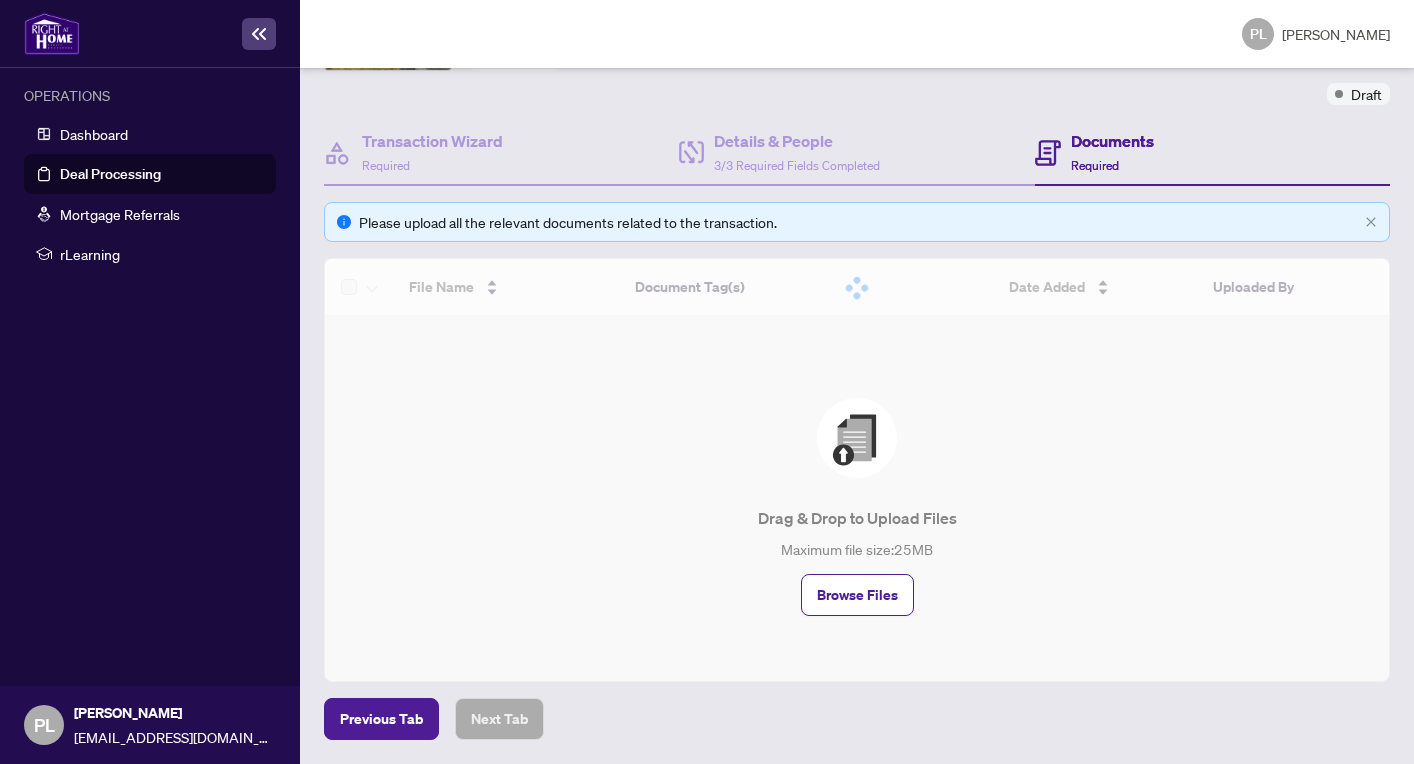 scroll, scrollTop: 80, scrollLeft: 0, axis: vertical 